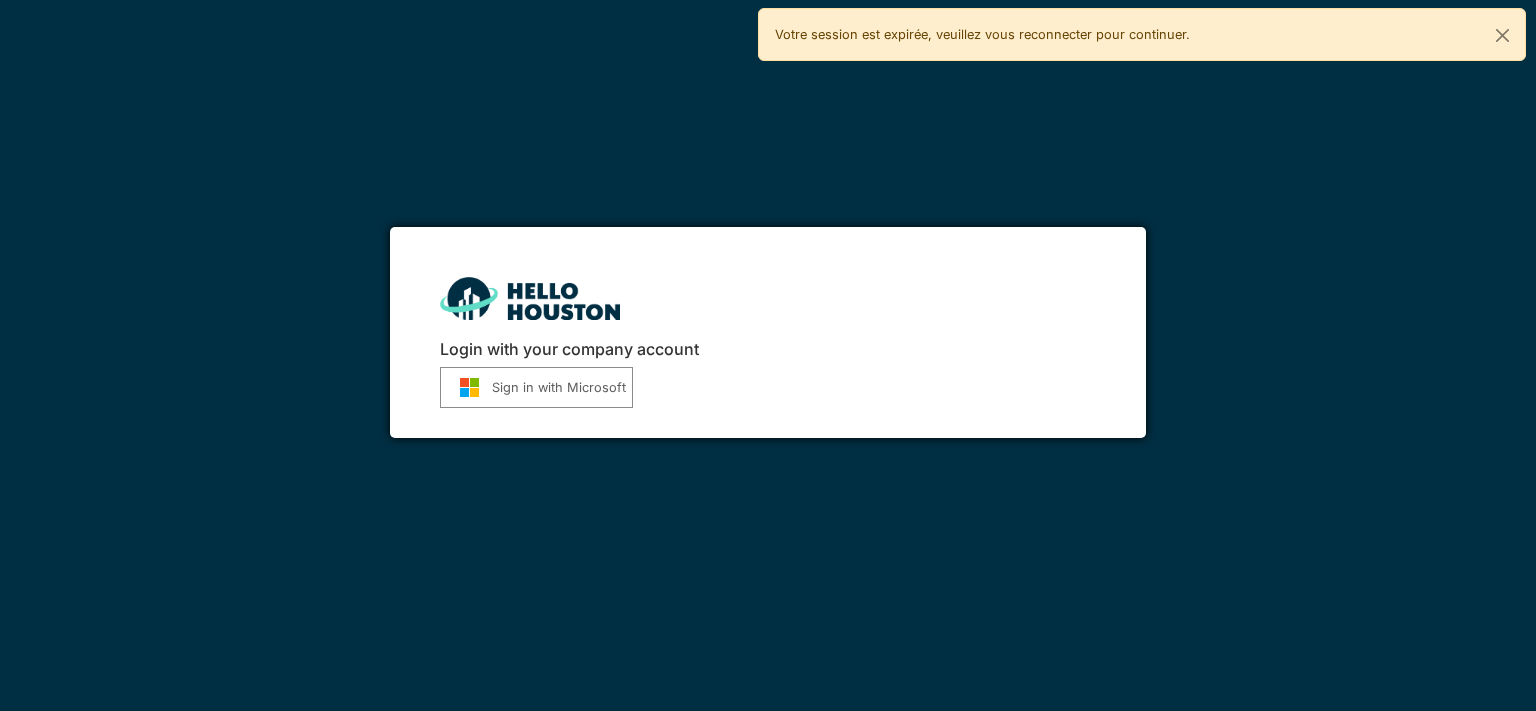 scroll, scrollTop: 0, scrollLeft: 0, axis: both 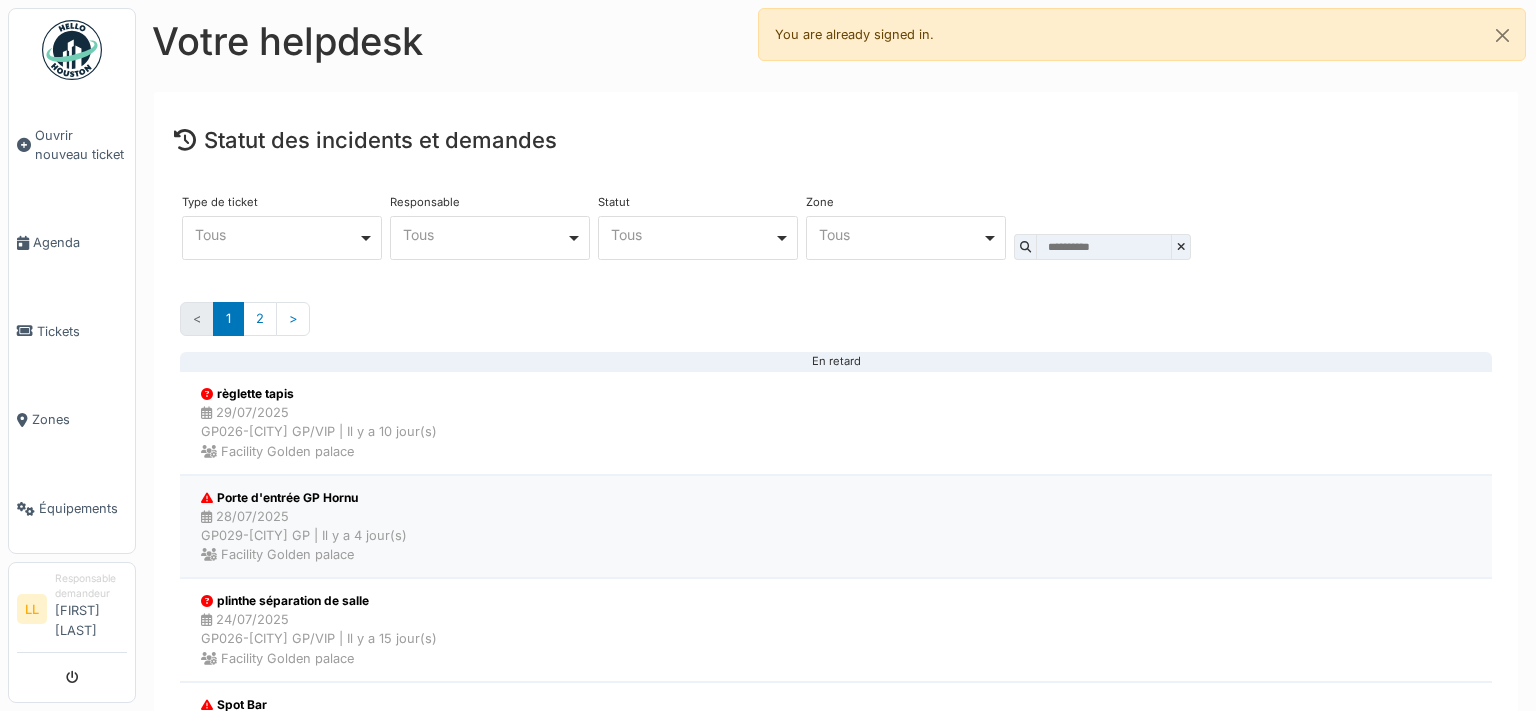 click on "28/07/2025
GP029-Quiévrain GP
| Il y a 4 jour(s)
Facility Golden palace" at bounding box center [304, 536] 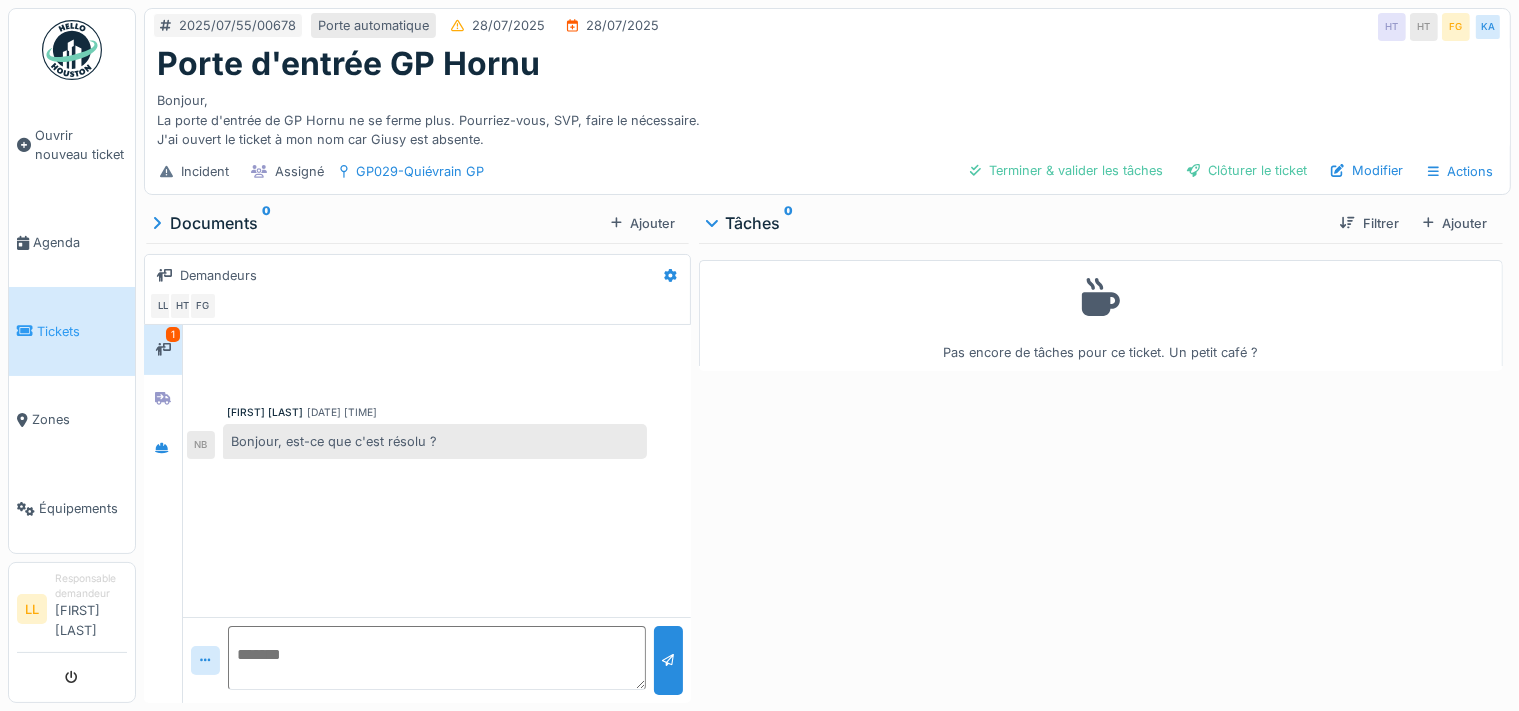 scroll, scrollTop: 16, scrollLeft: 0, axis: vertical 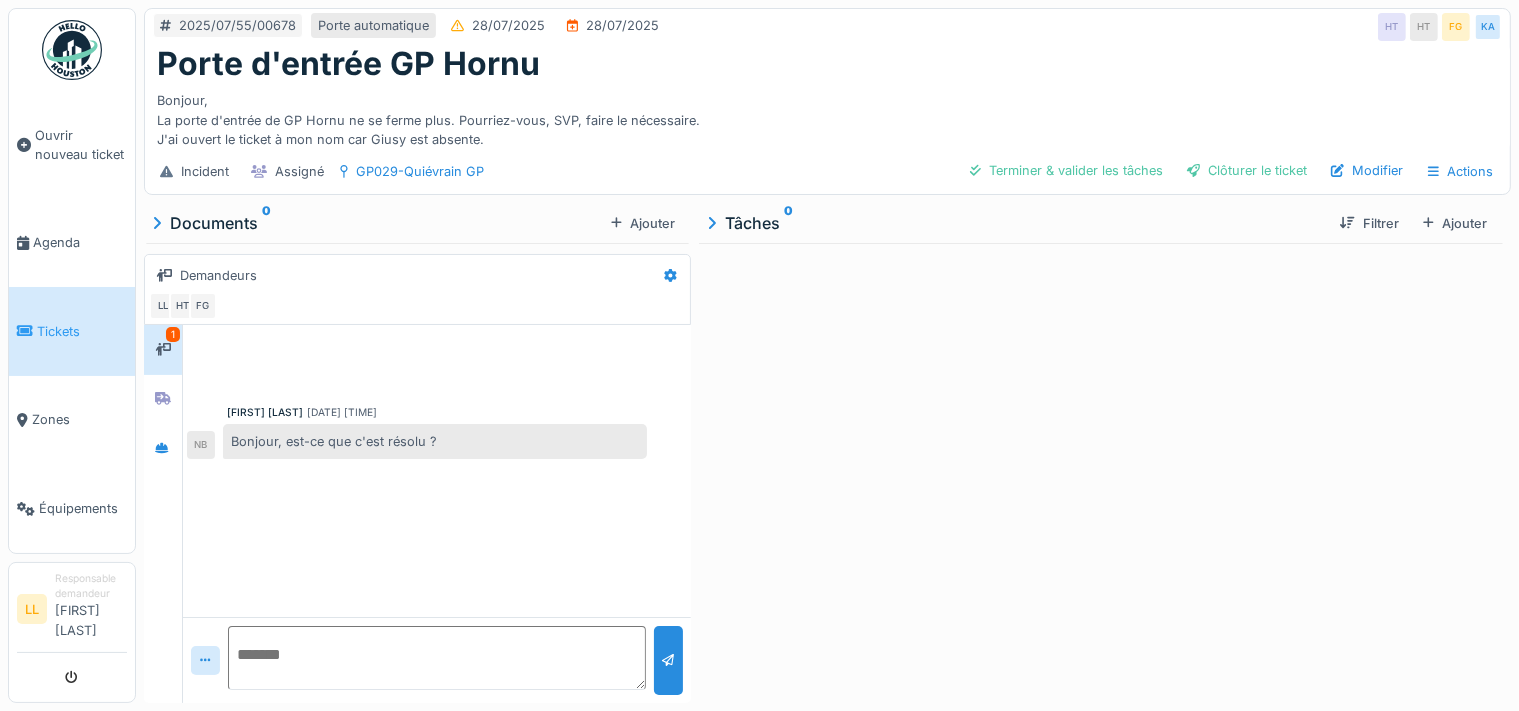 click on "Tâches 0" at bounding box center (1016, 223) 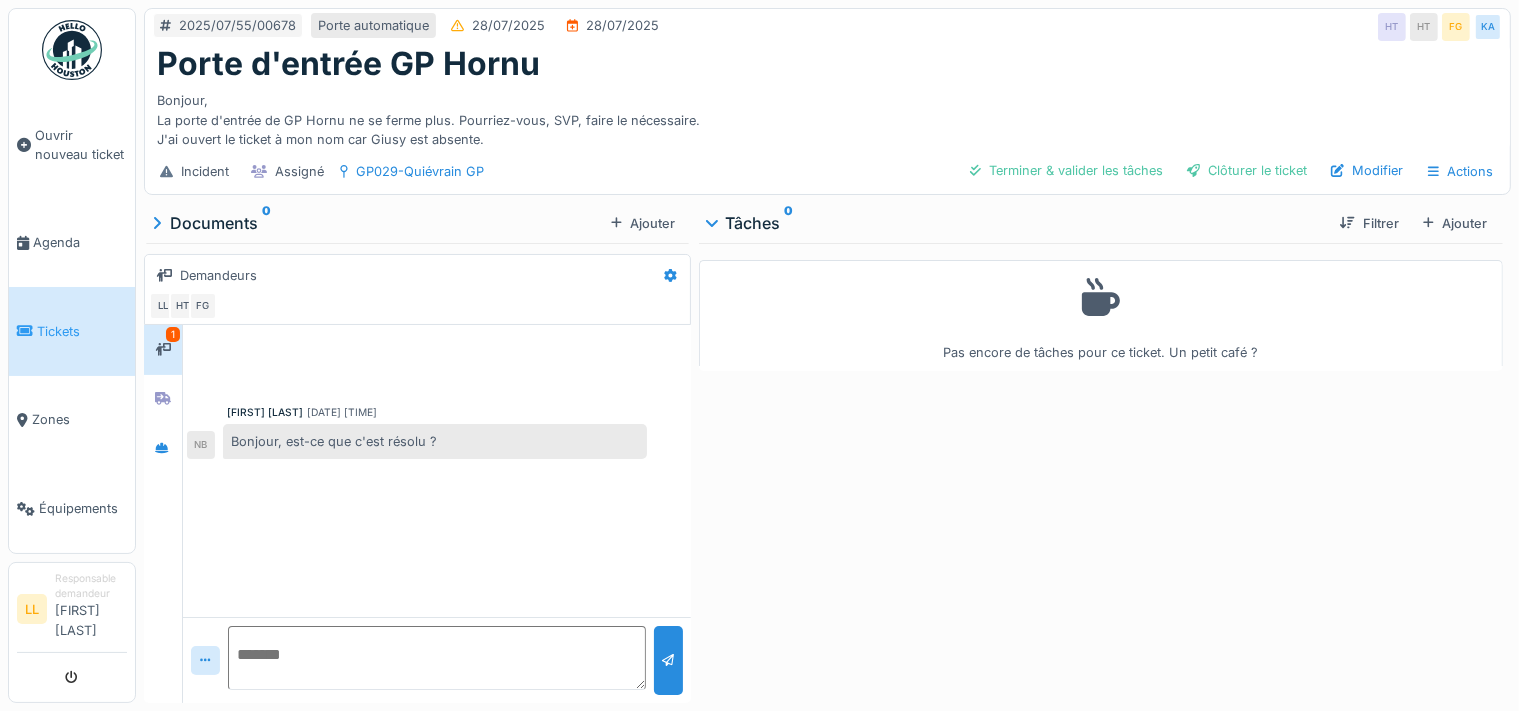 click on "Documents 0" at bounding box center (377, 223) 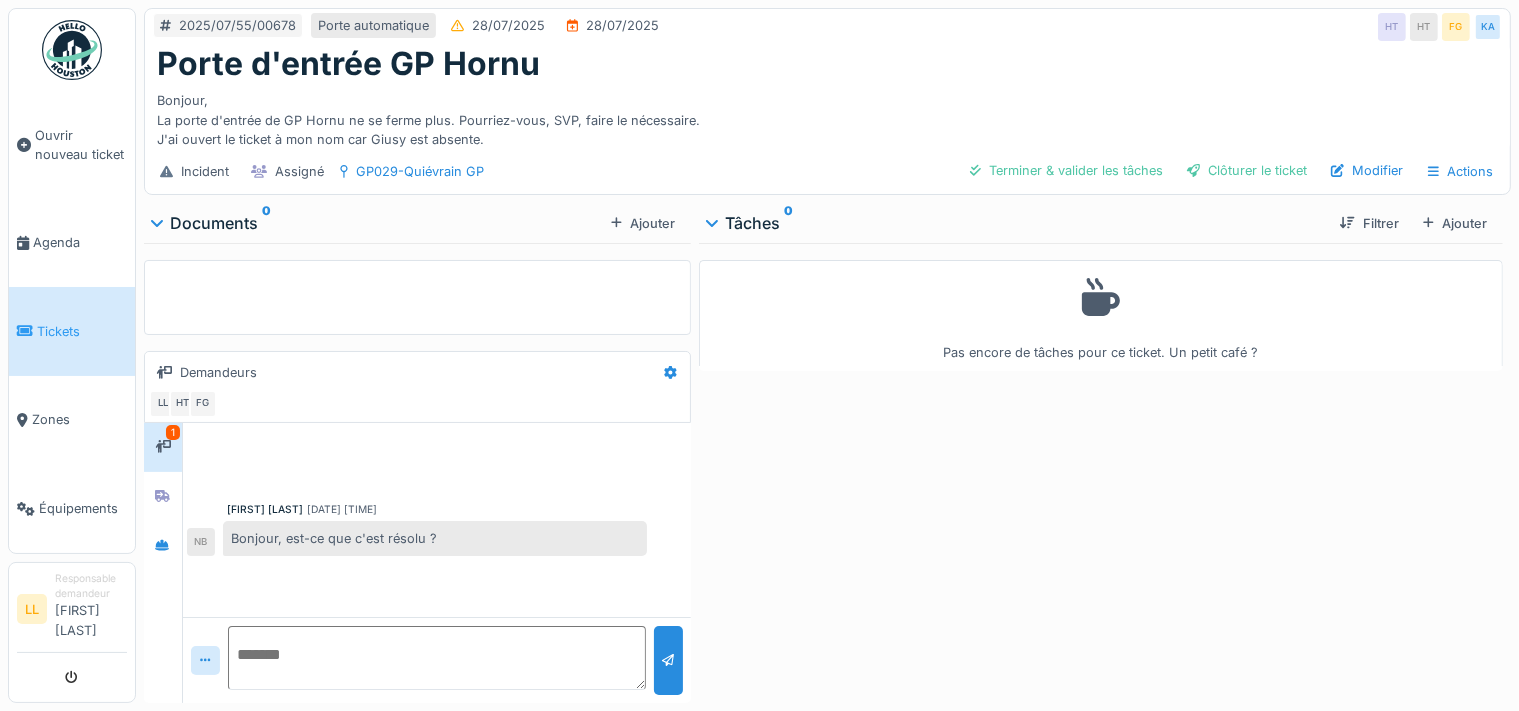 click on "Documents 0" at bounding box center (377, 223) 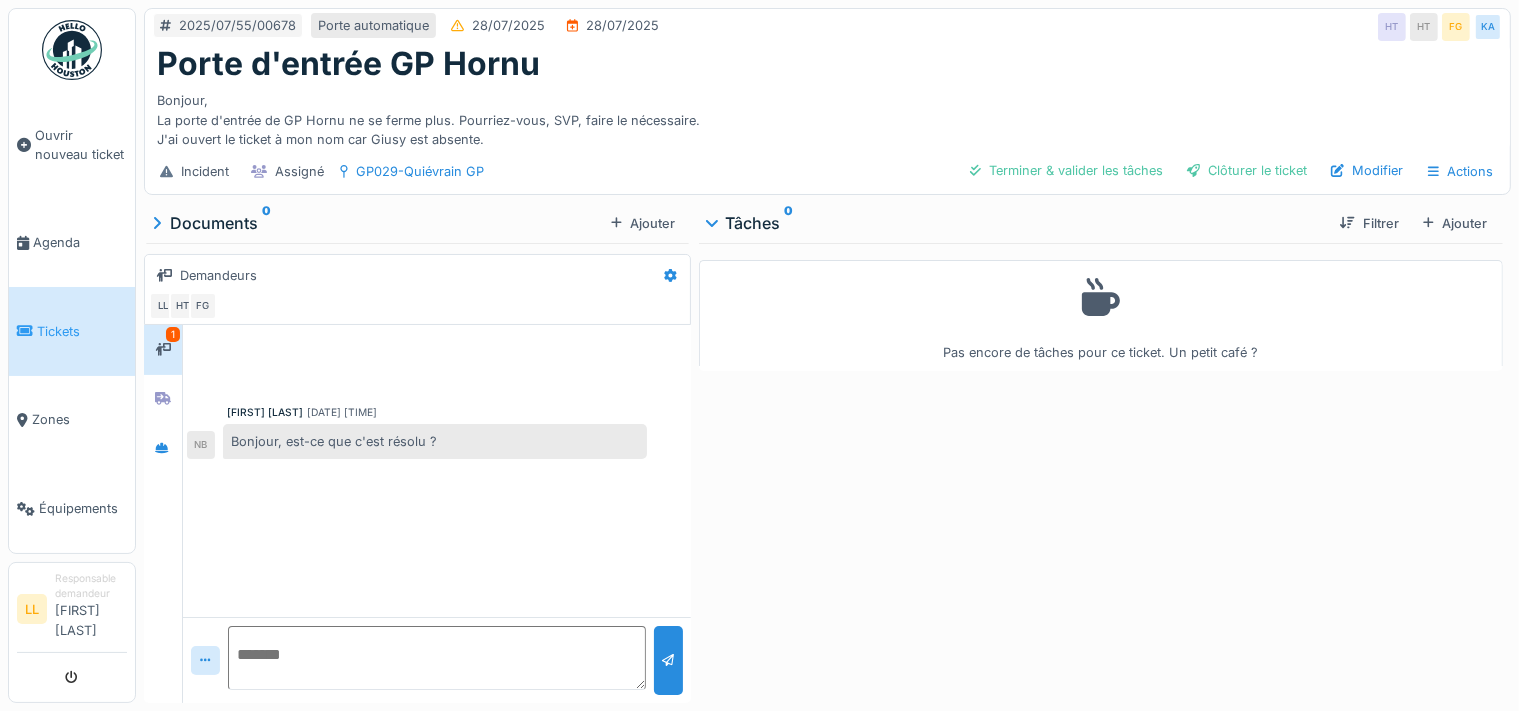 click on "Tickets" at bounding box center [82, 331] 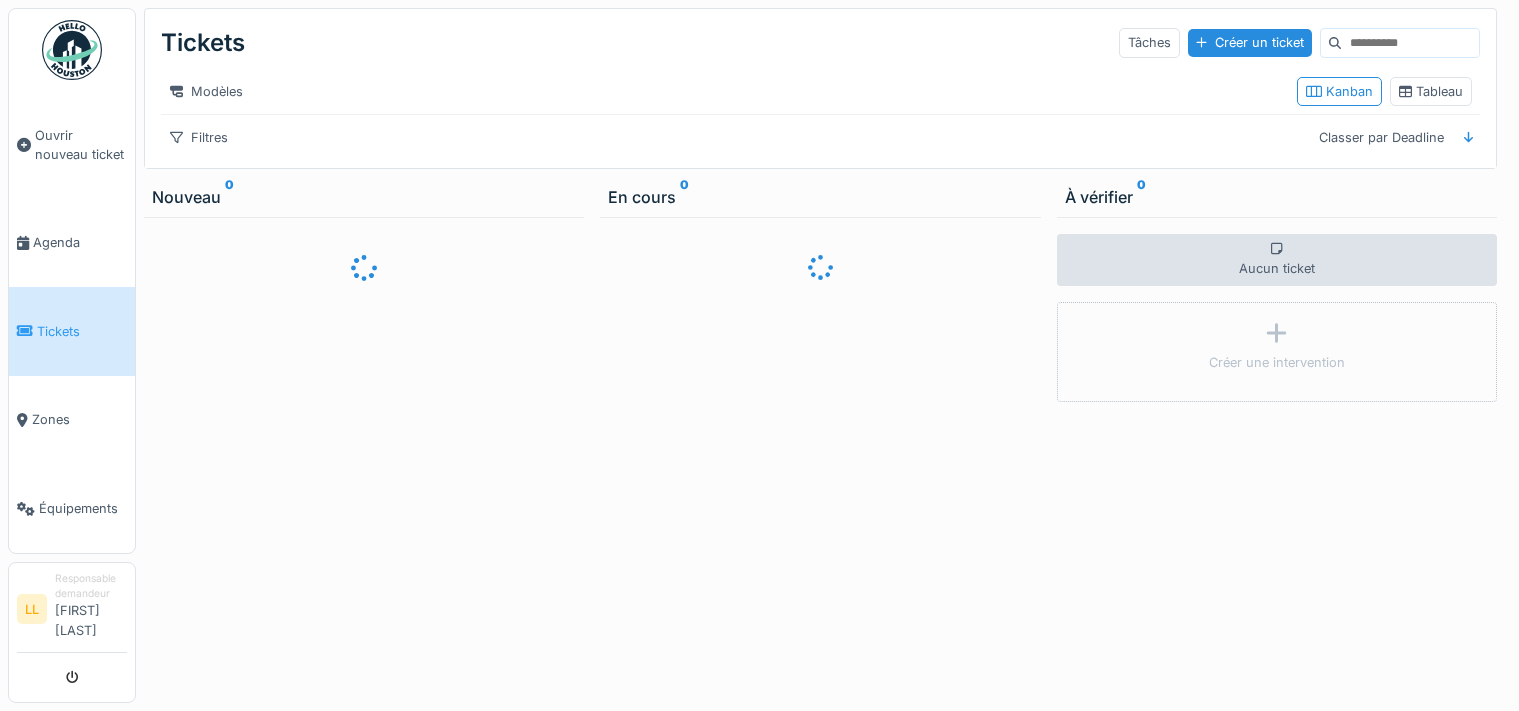 scroll, scrollTop: 0, scrollLeft: 0, axis: both 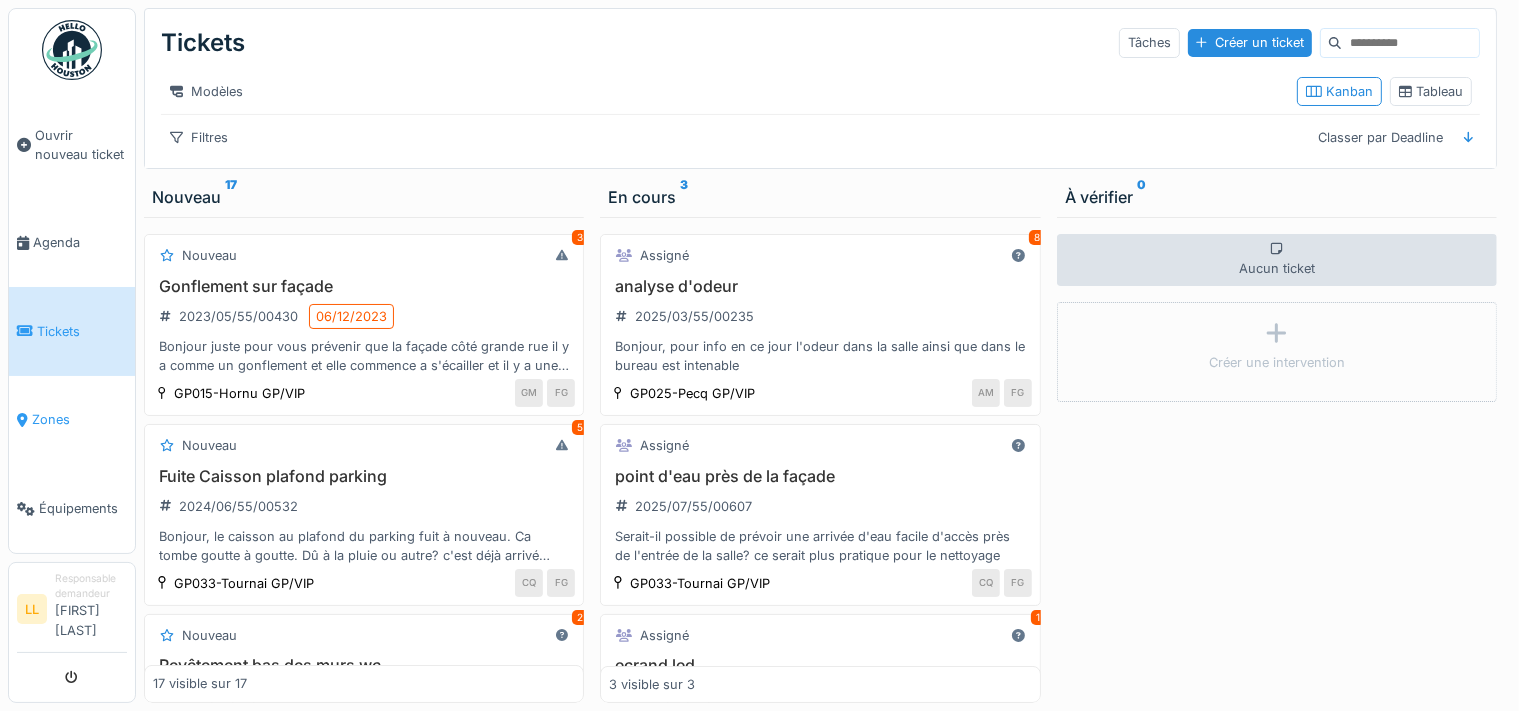 click on "Zones" at bounding box center [79, 419] 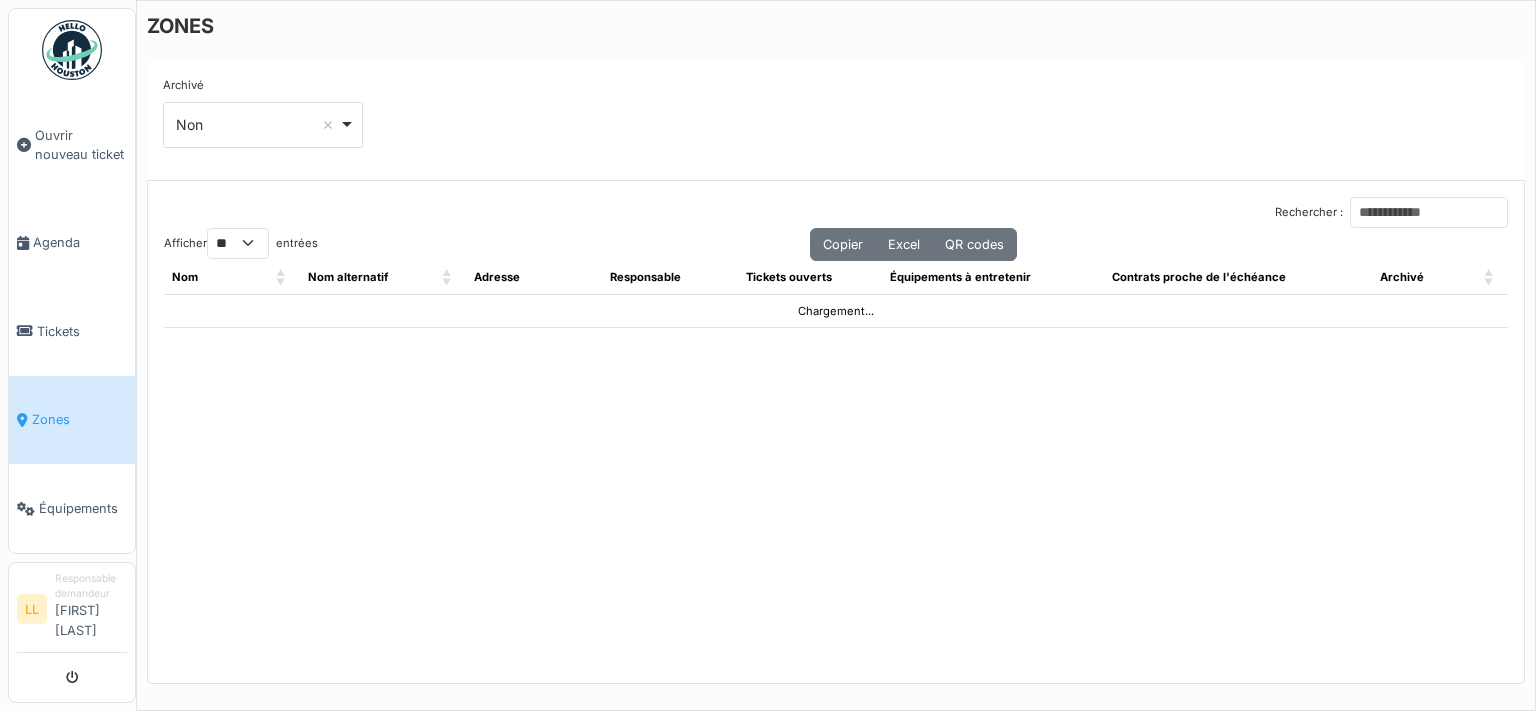 select on "**" 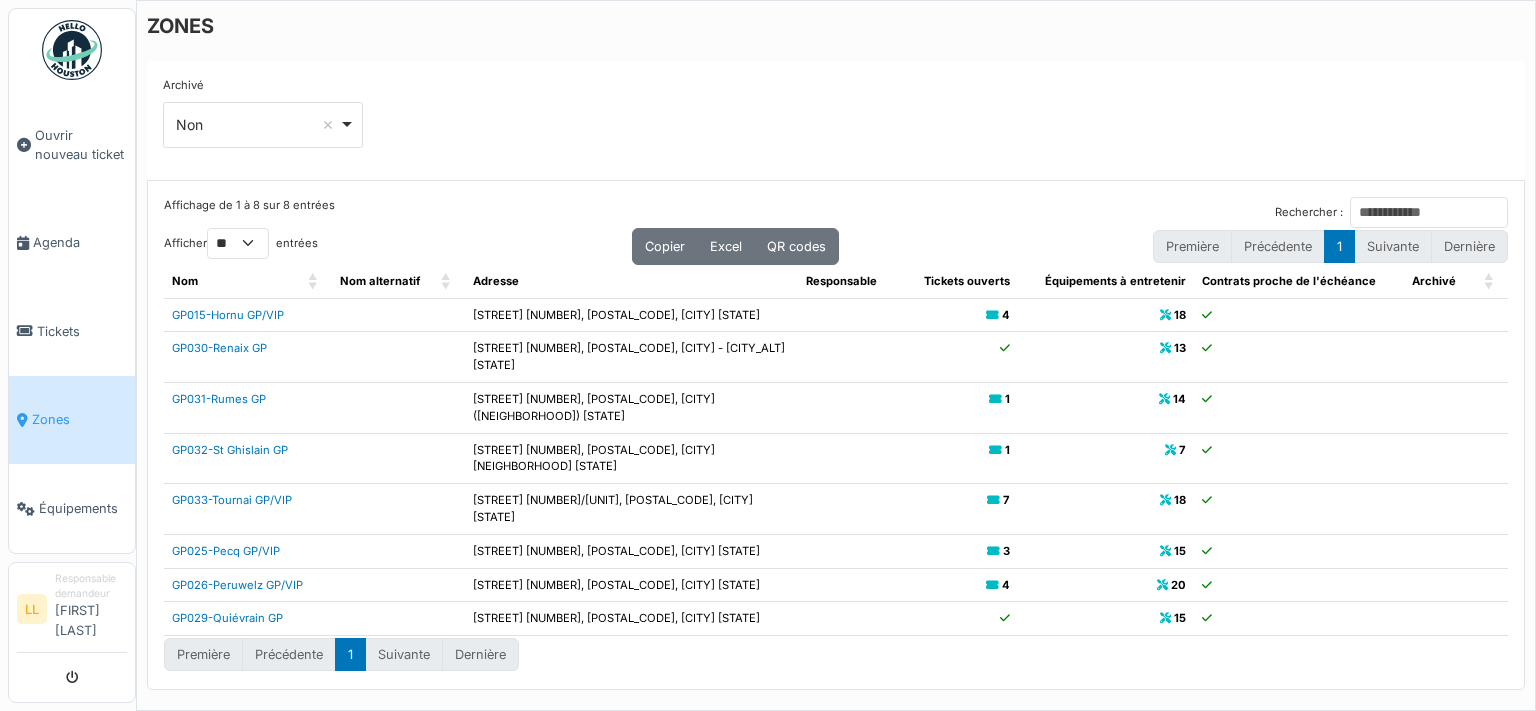 click on "GP015-Hornu GP/VIP" at bounding box center (248, 315) 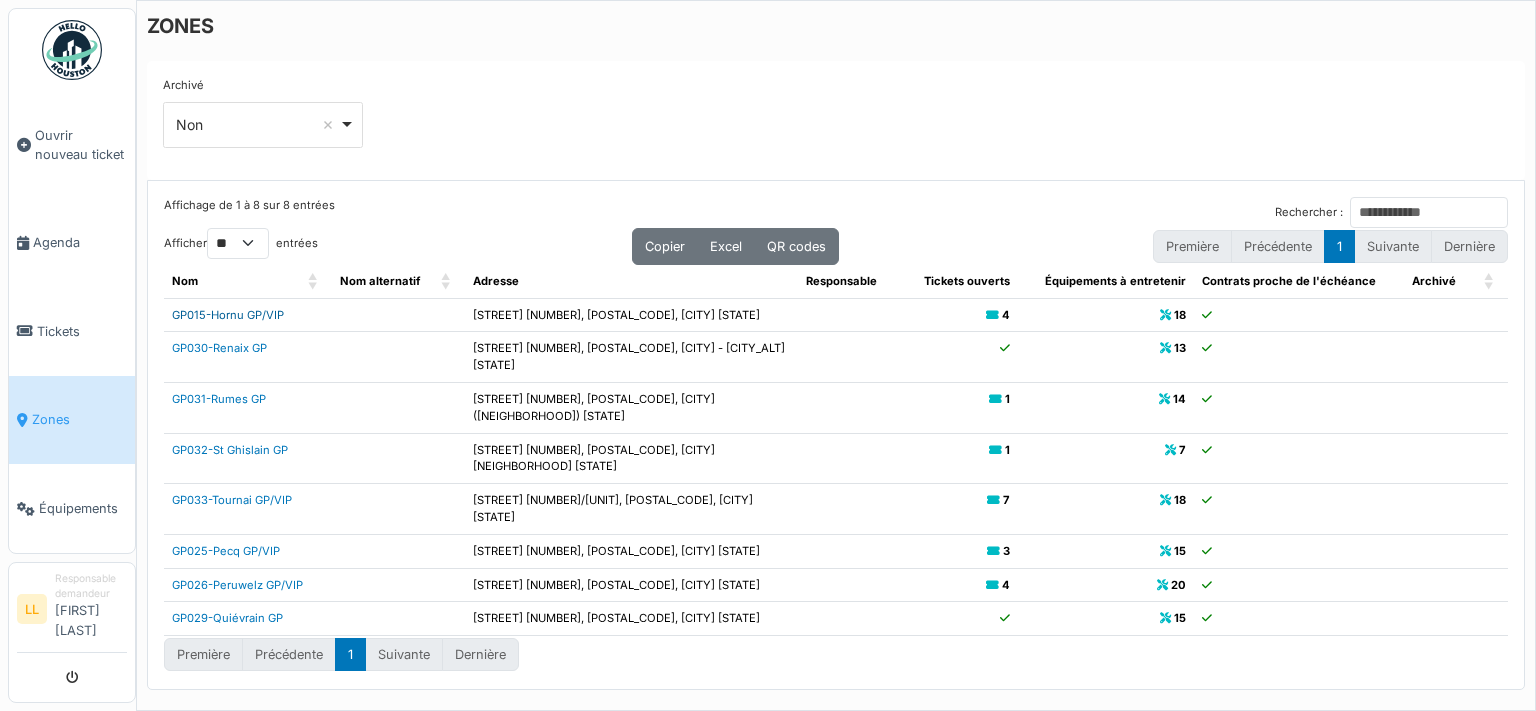 click on "GP015-Hornu GP/VIP" at bounding box center [228, 315] 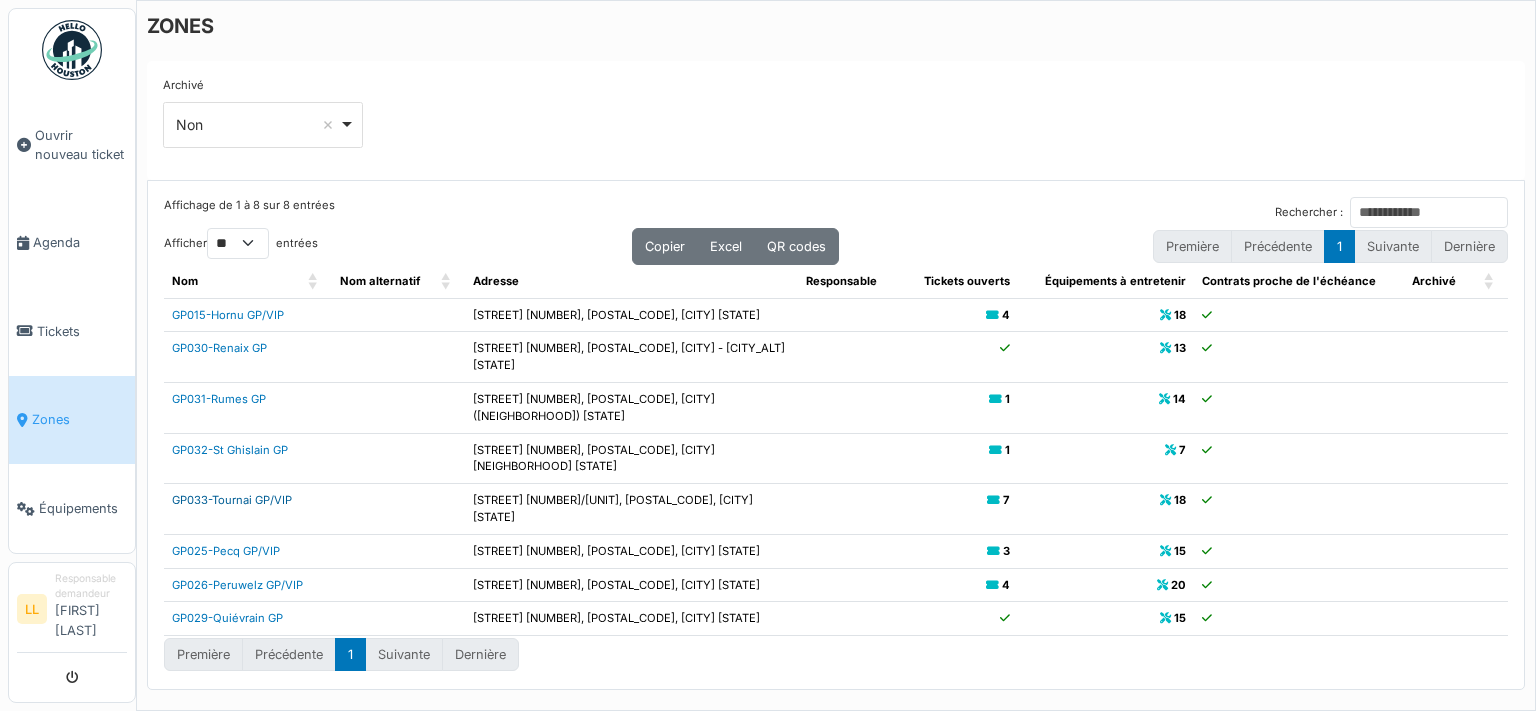 click on "GP033-Tournai GP/VIP" at bounding box center (232, 500) 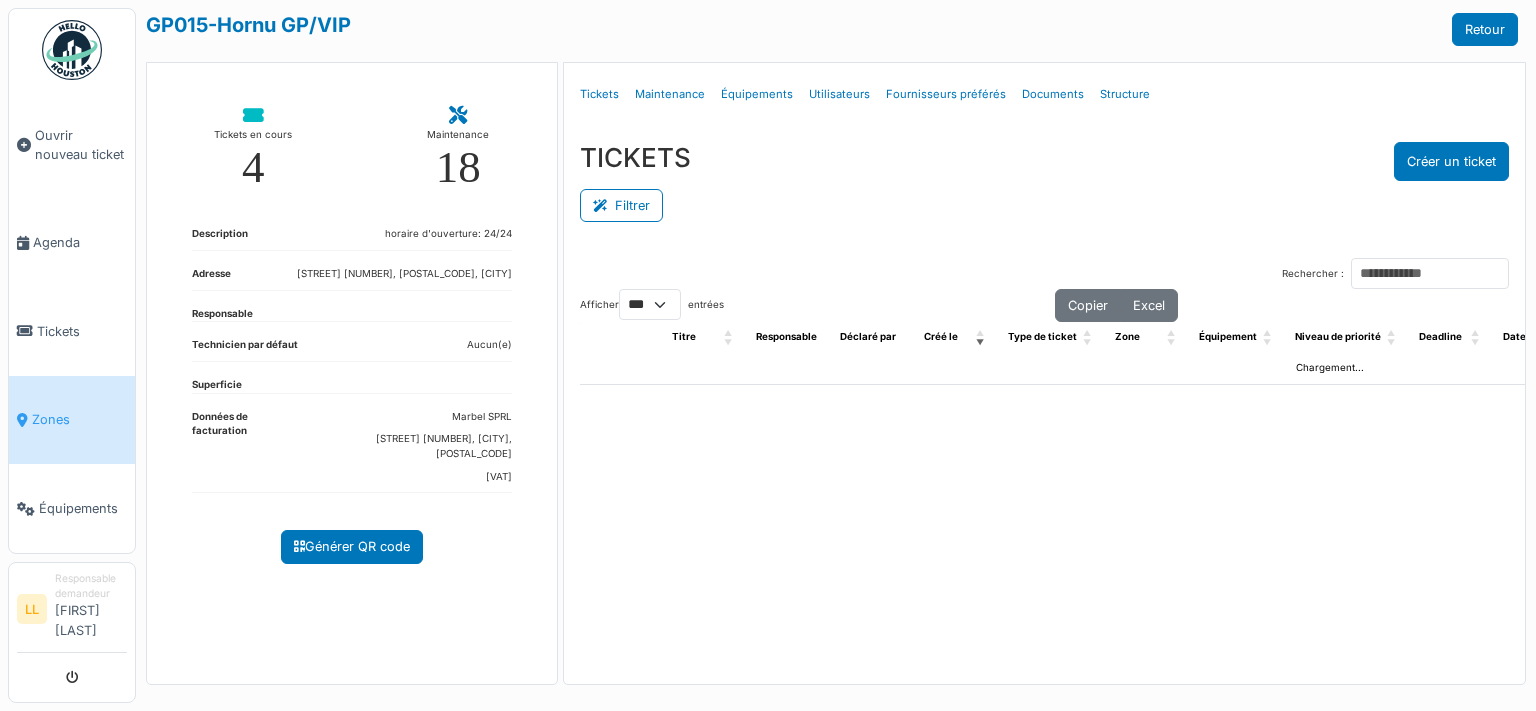 select on "***" 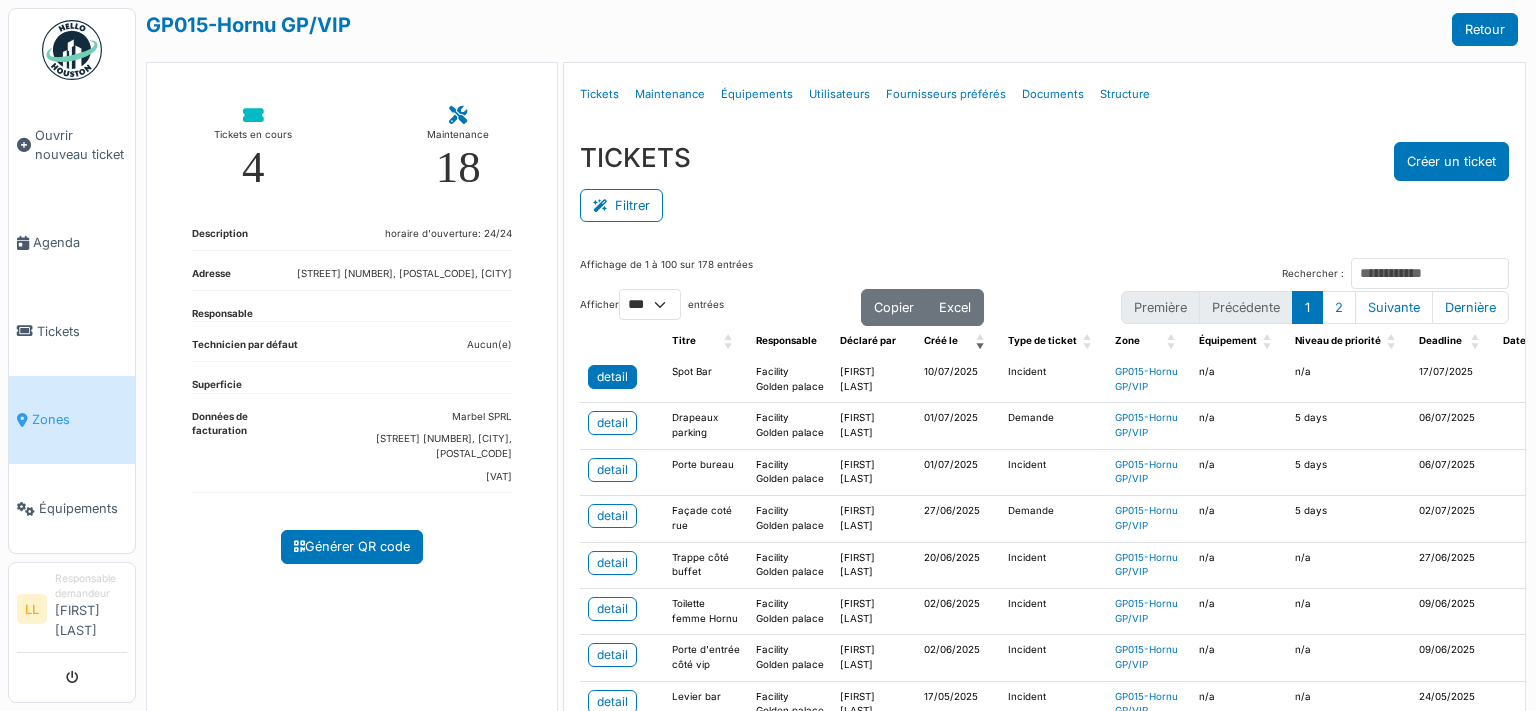 click on "detail" at bounding box center (612, 377) 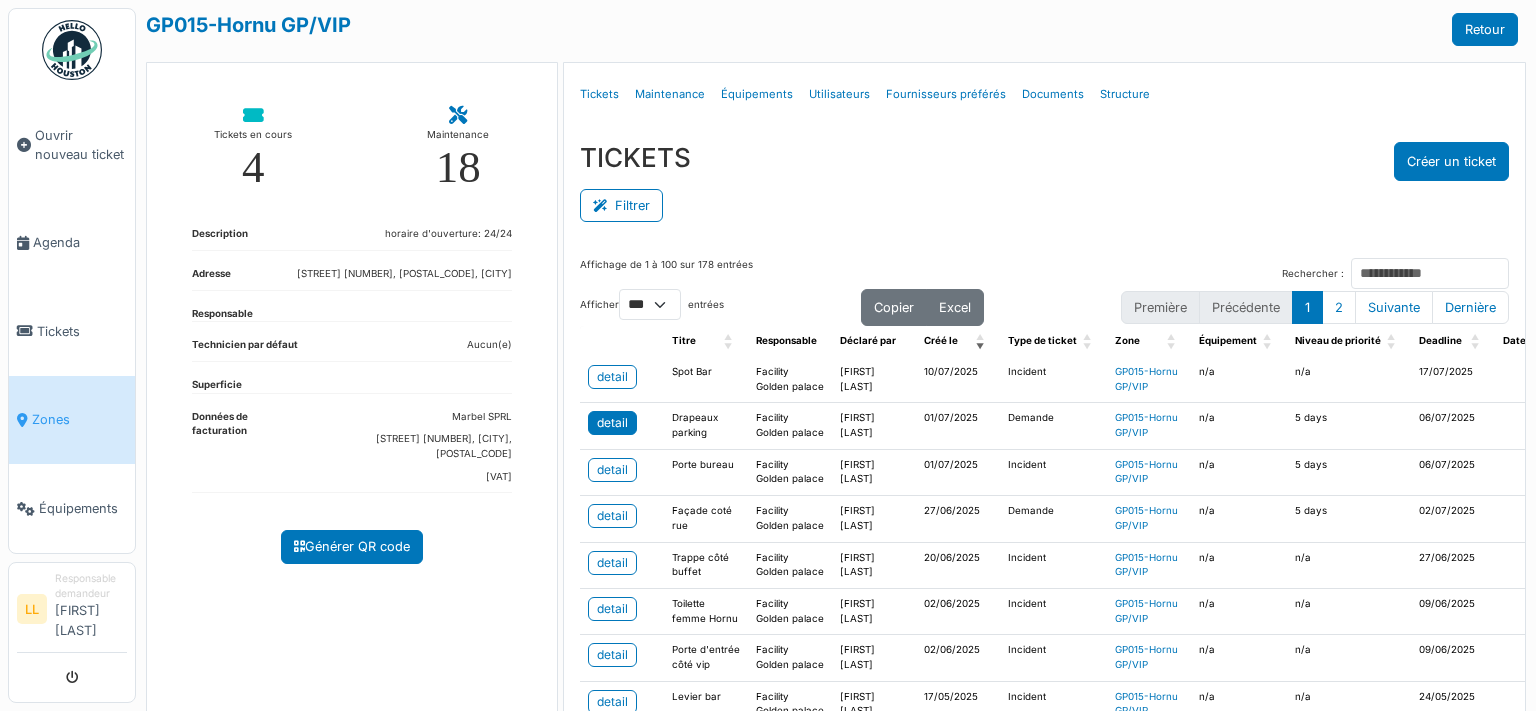 click on "detail" at bounding box center [612, 423] 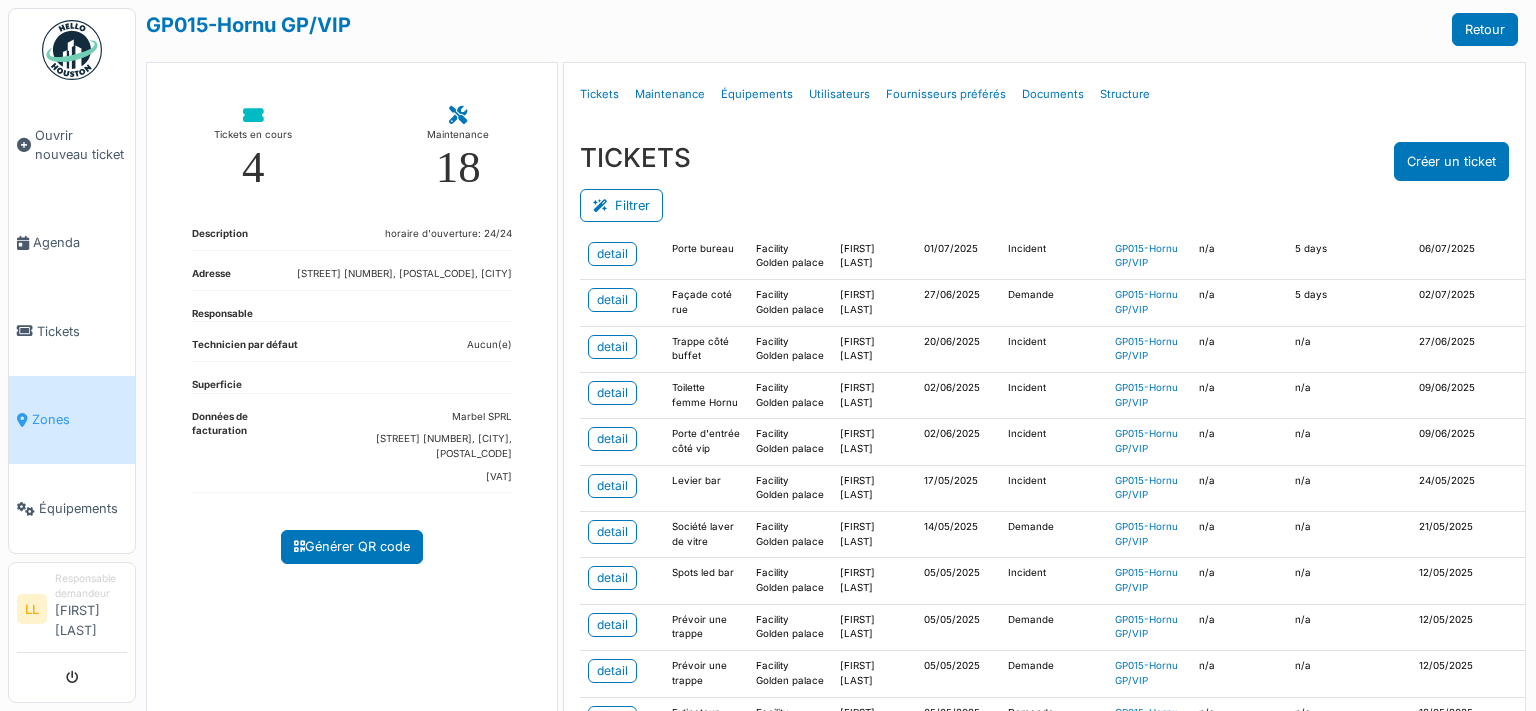 scroll, scrollTop: 0, scrollLeft: 0, axis: both 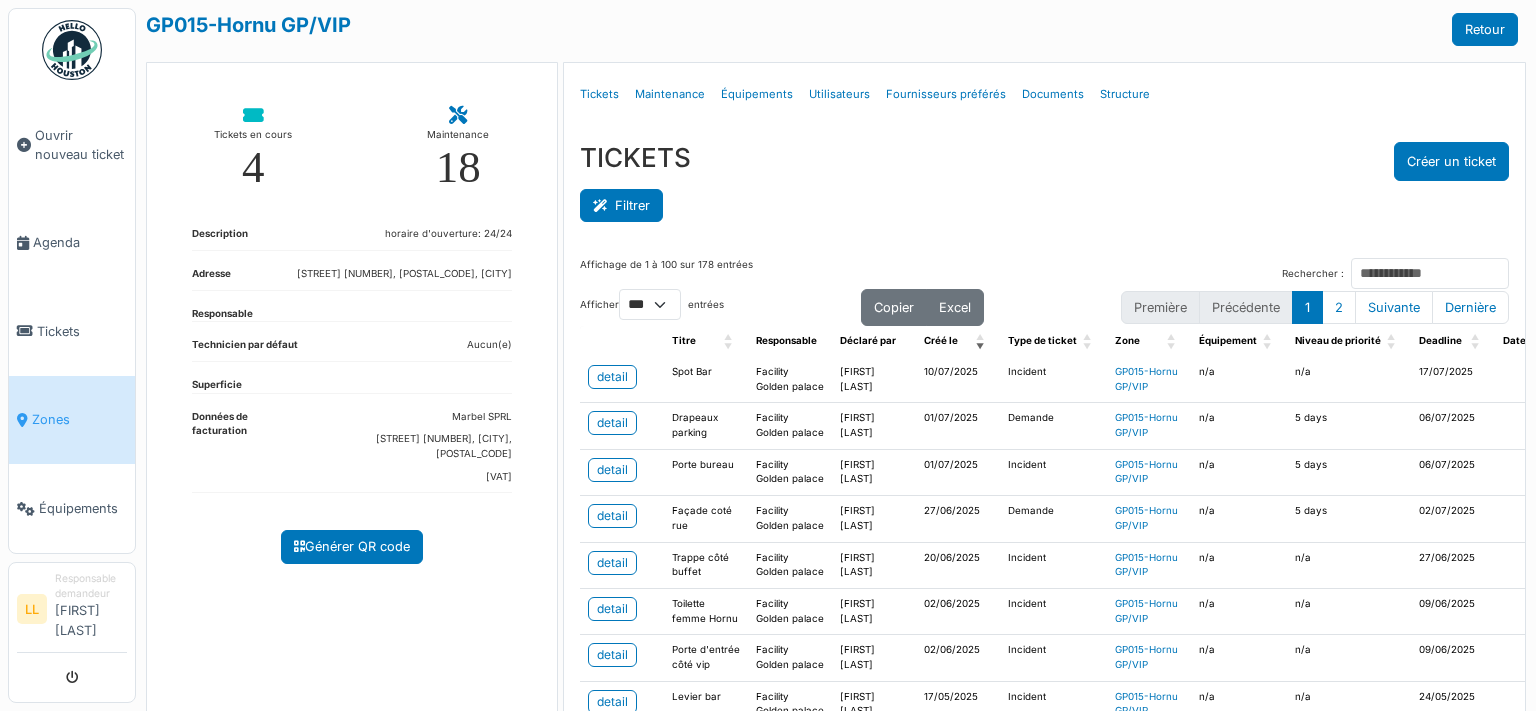 click on "Filtrer" at bounding box center (621, 205) 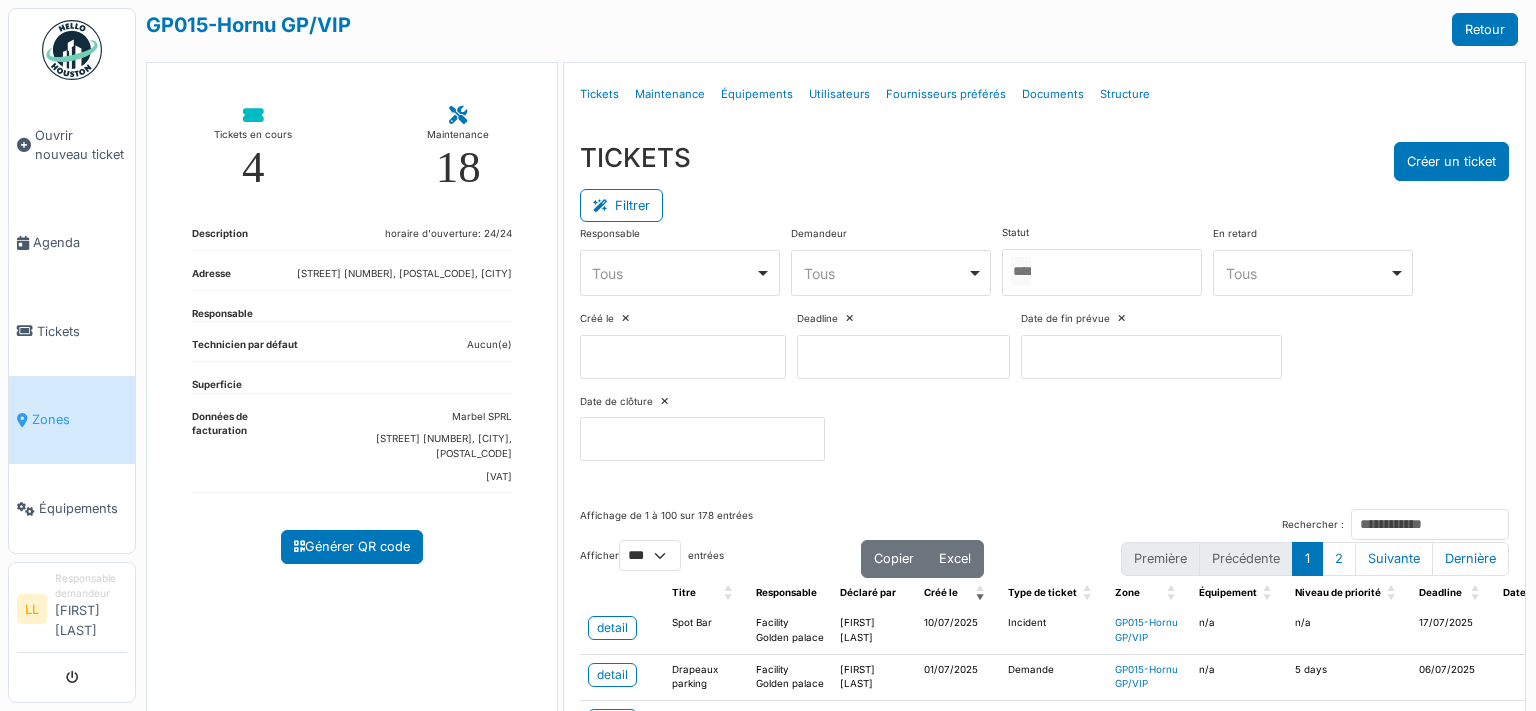 click at bounding box center [1102, 272] 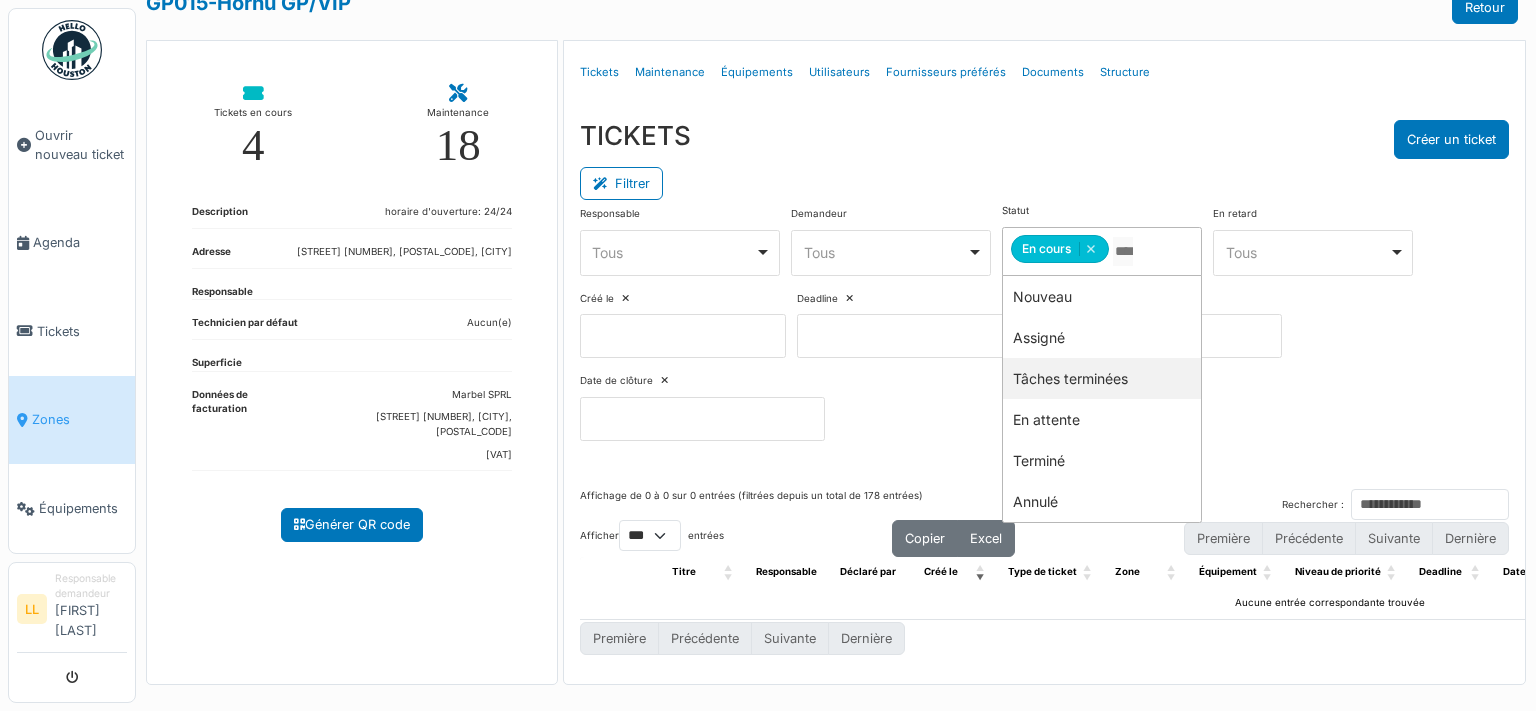 scroll, scrollTop: 0, scrollLeft: 0, axis: both 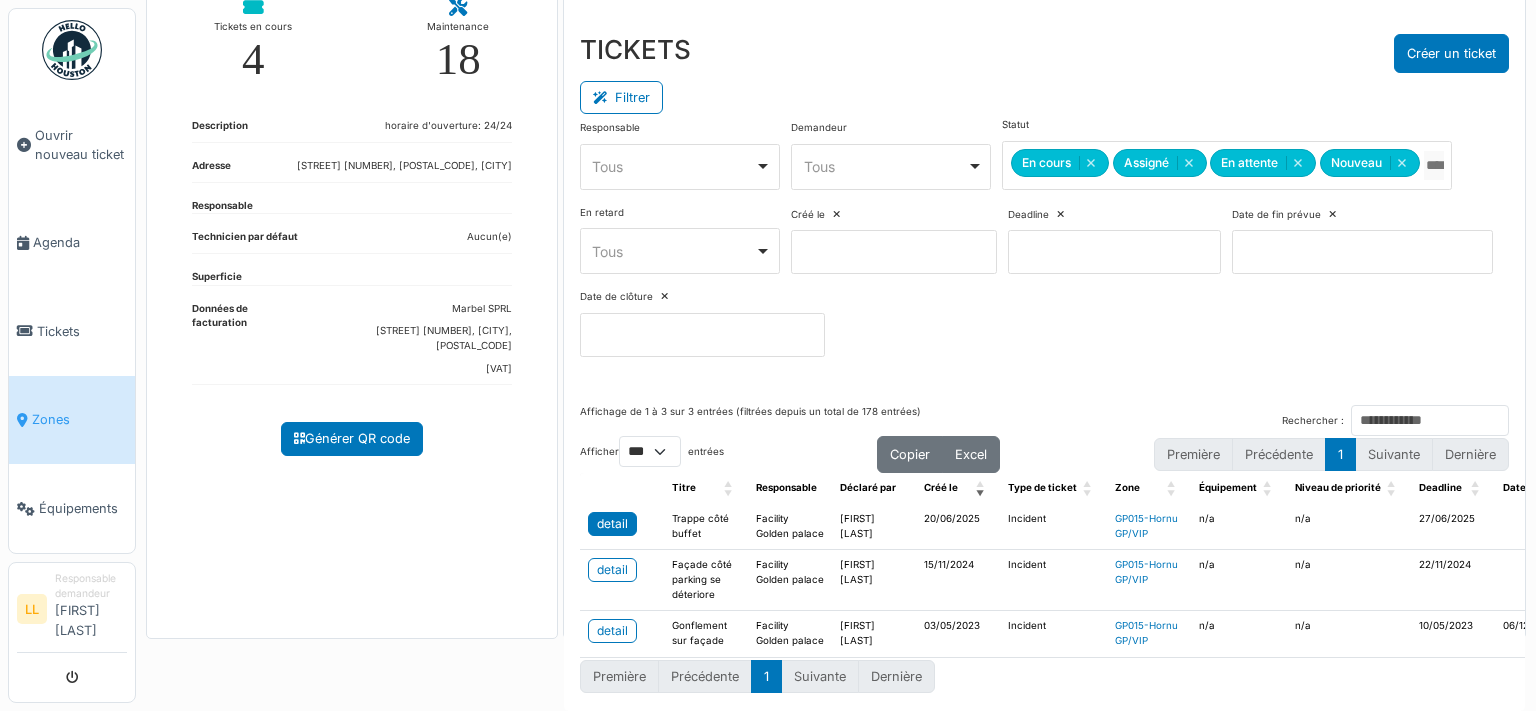 click on "detail" at bounding box center [612, 524] 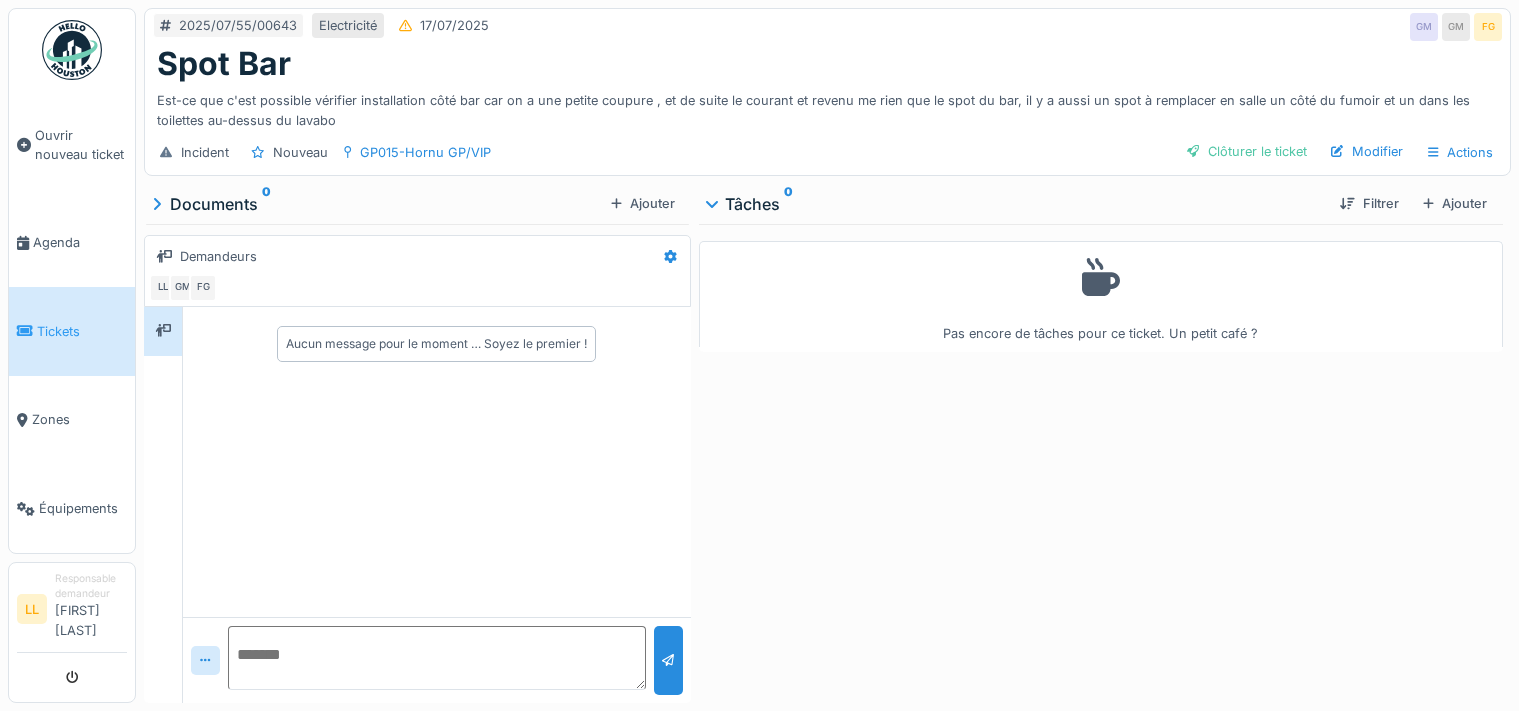 scroll, scrollTop: 0, scrollLeft: 0, axis: both 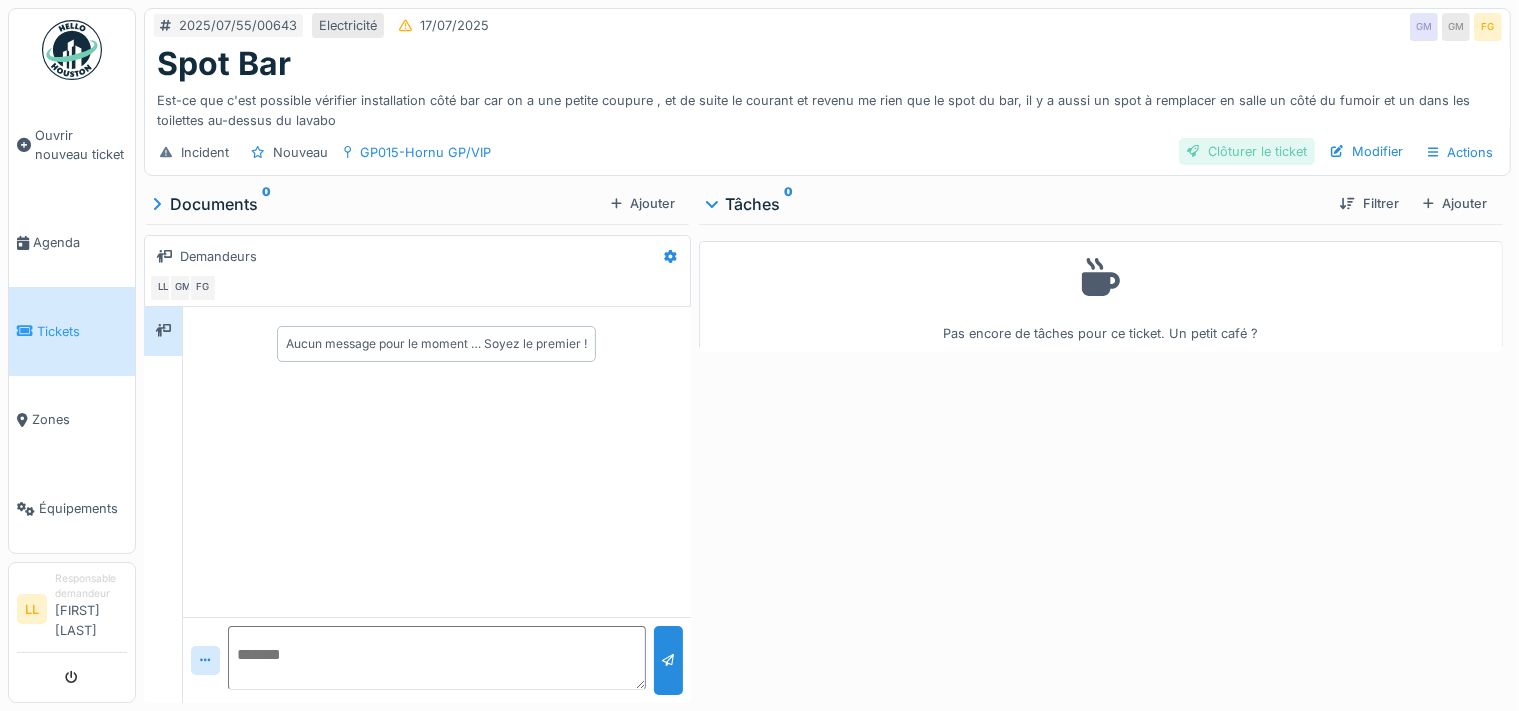 click on "Clôturer le ticket" at bounding box center [1247, 151] 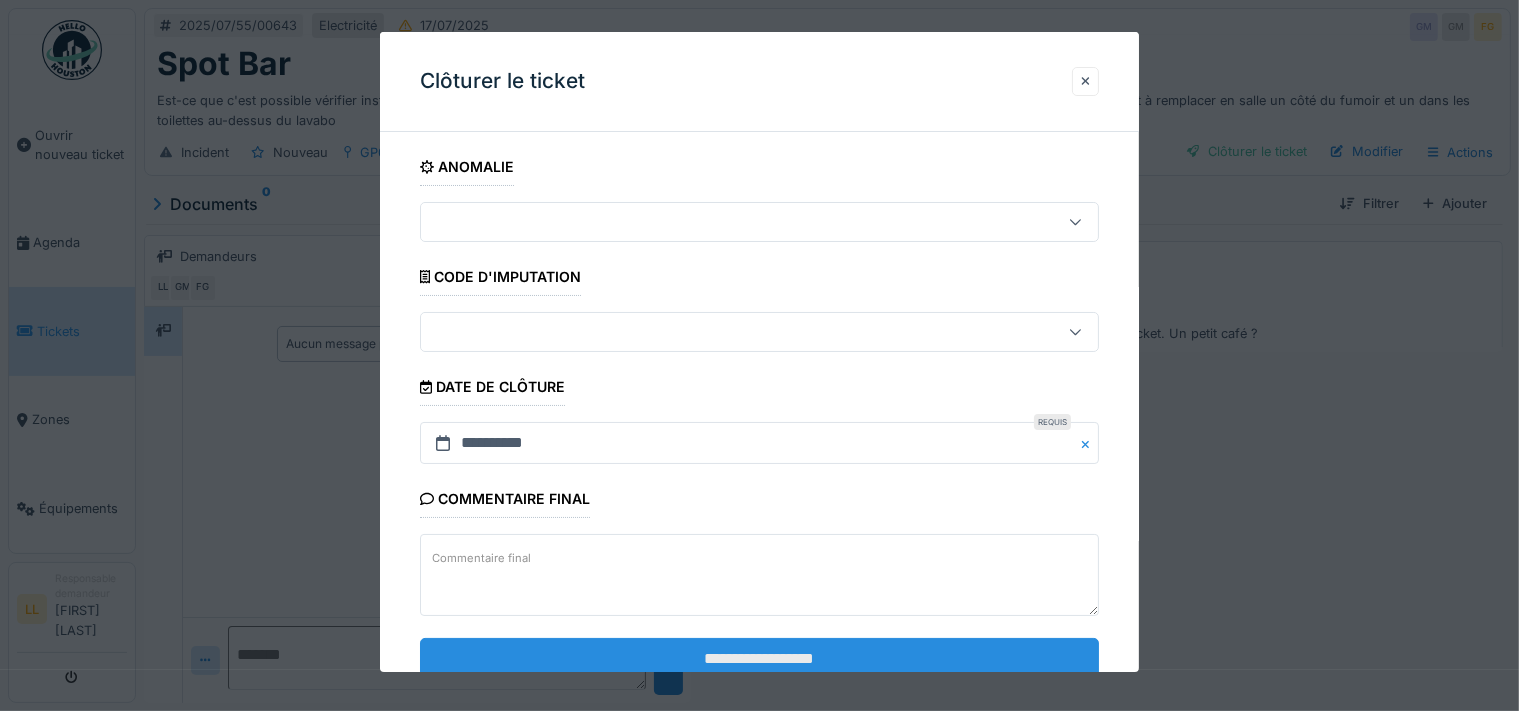 click on "**********" at bounding box center [760, 659] 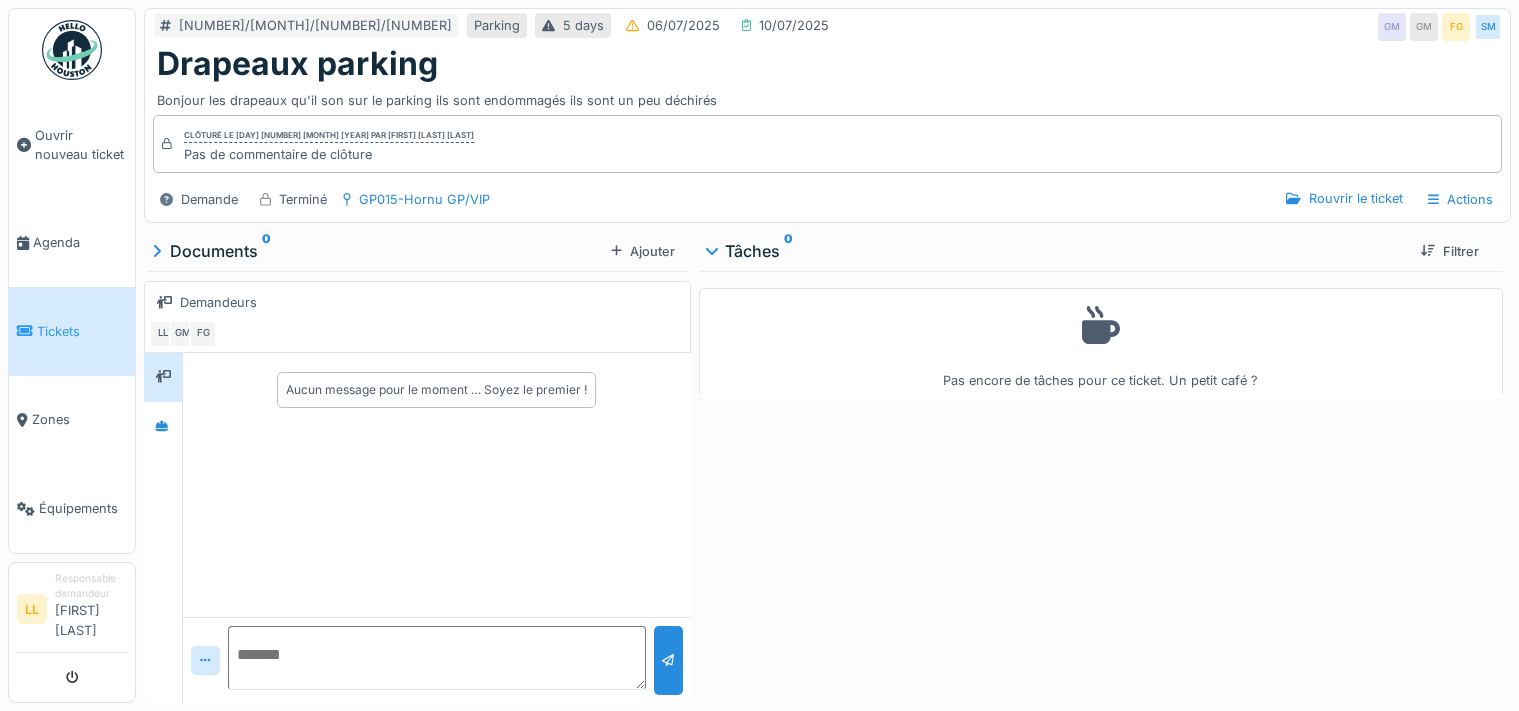 scroll, scrollTop: 0, scrollLeft: 0, axis: both 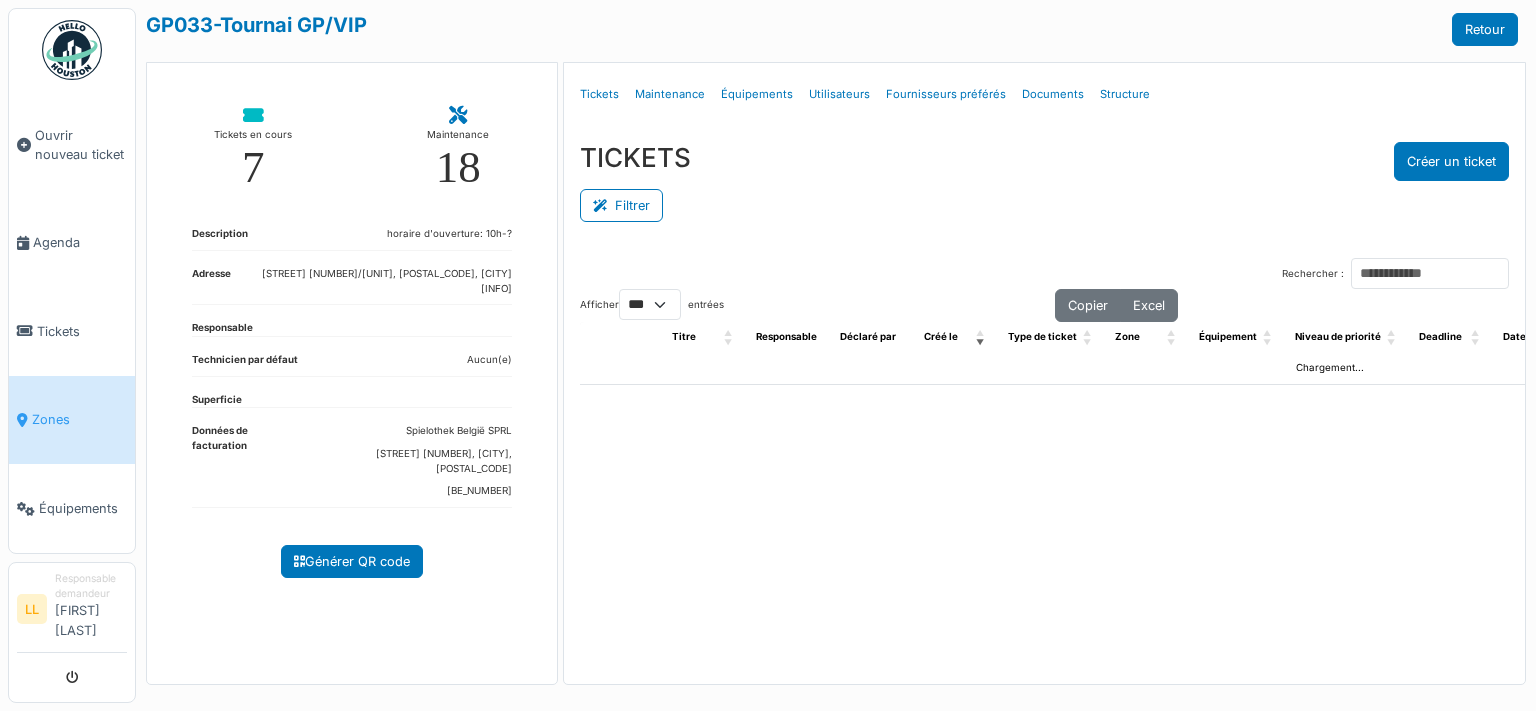 select on "***" 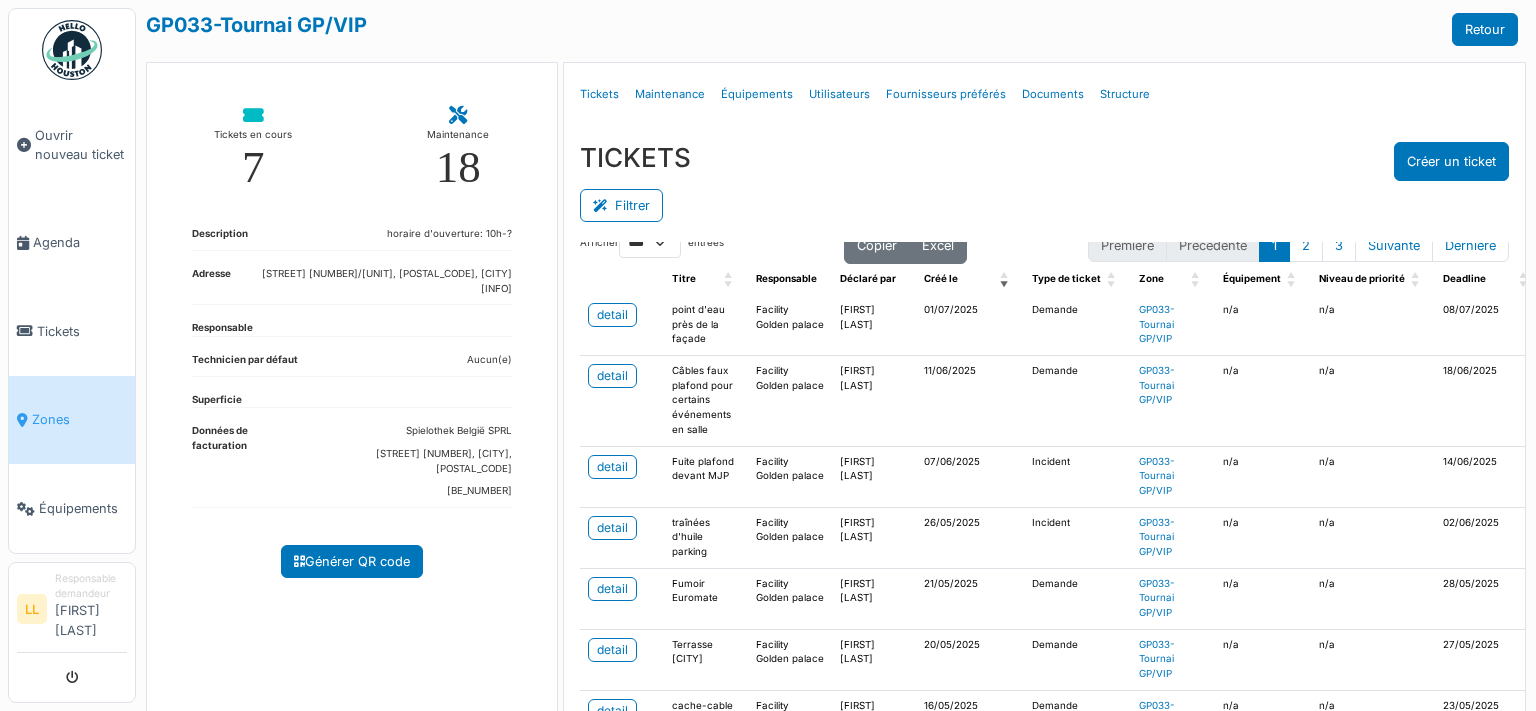 scroll, scrollTop: 0, scrollLeft: 0, axis: both 